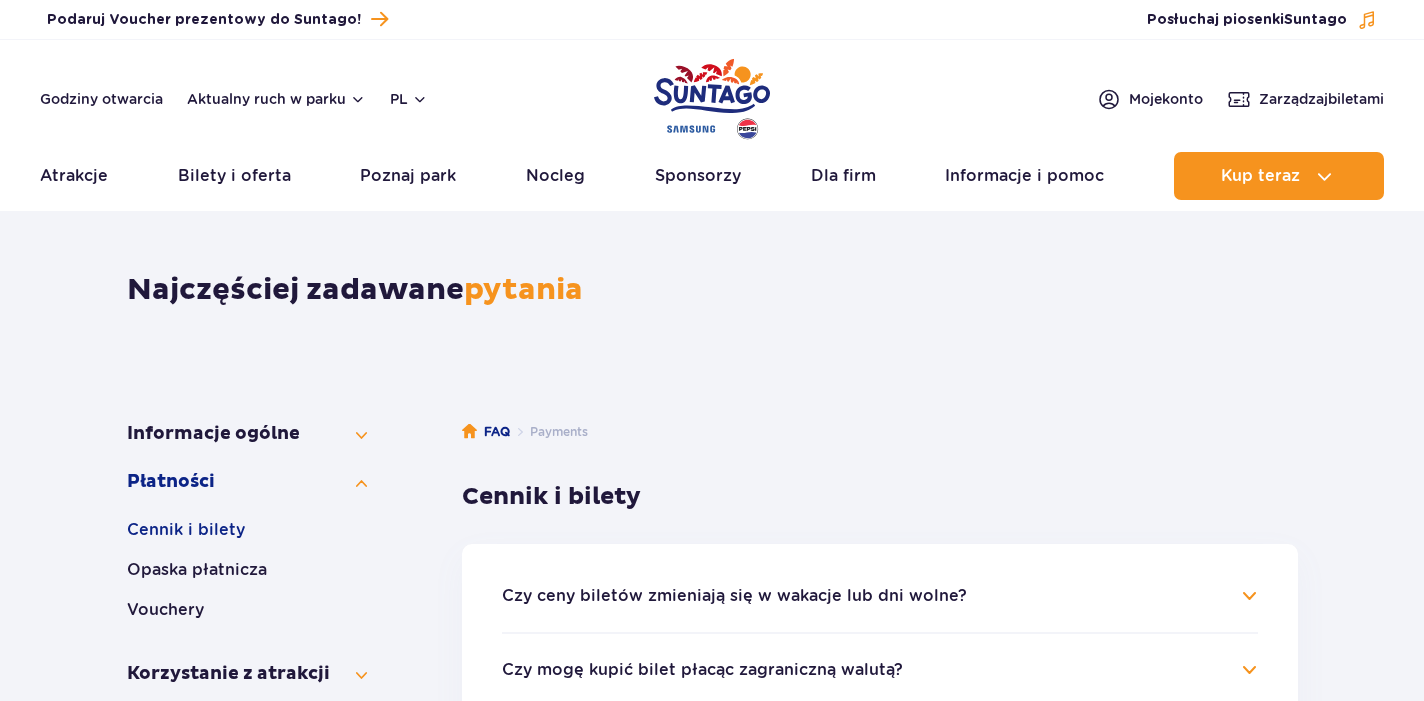 scroll, scrollTop: 0, scrollLeft: 0, axis: both 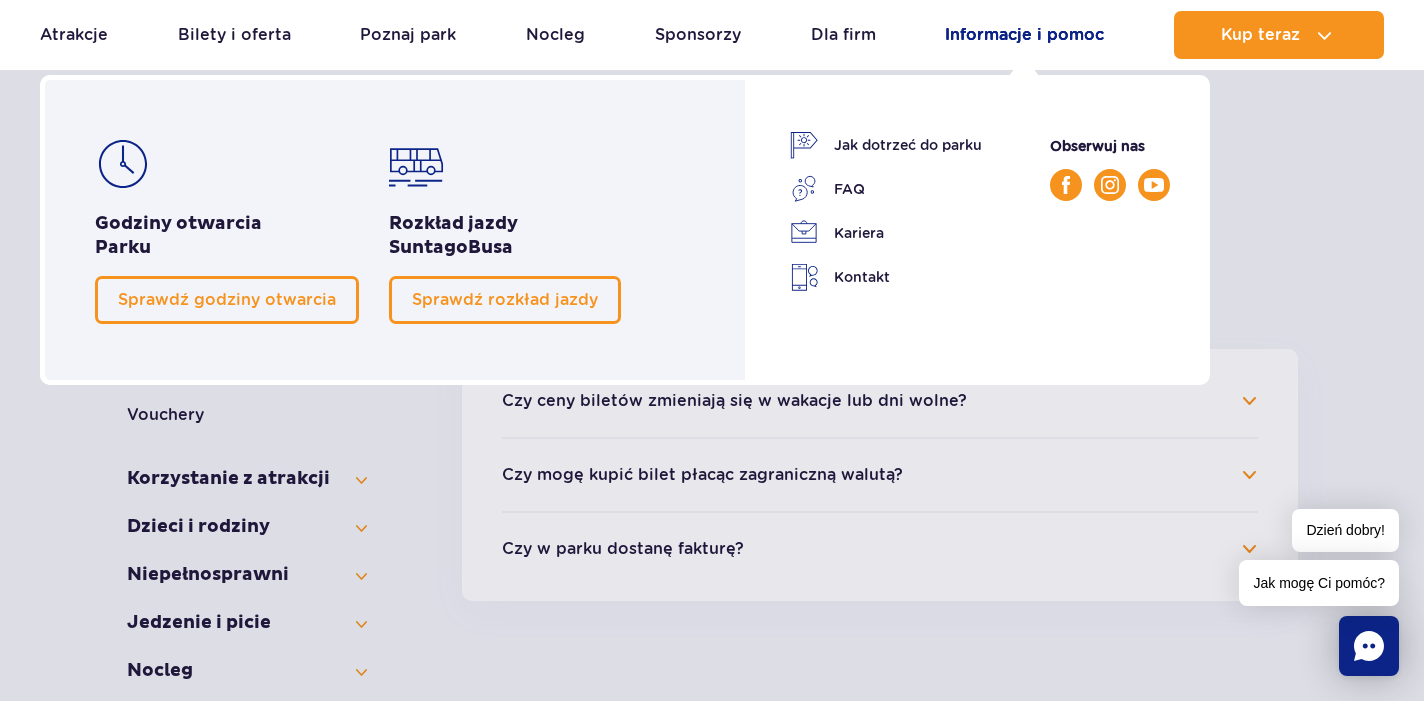click on "Informacje i pomoc" at bounding box center (1024, 35) 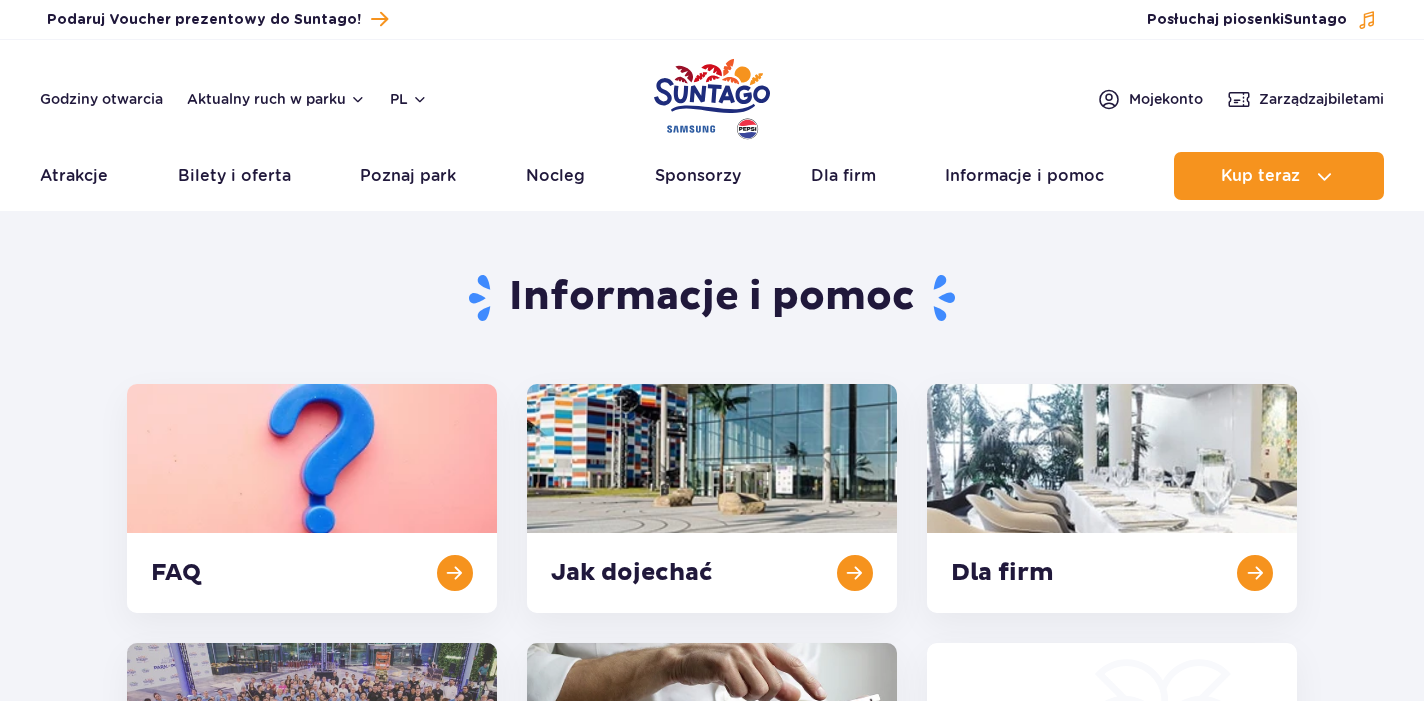 scroll, scrollTop: 0, scrollLeft: 0, axis: both 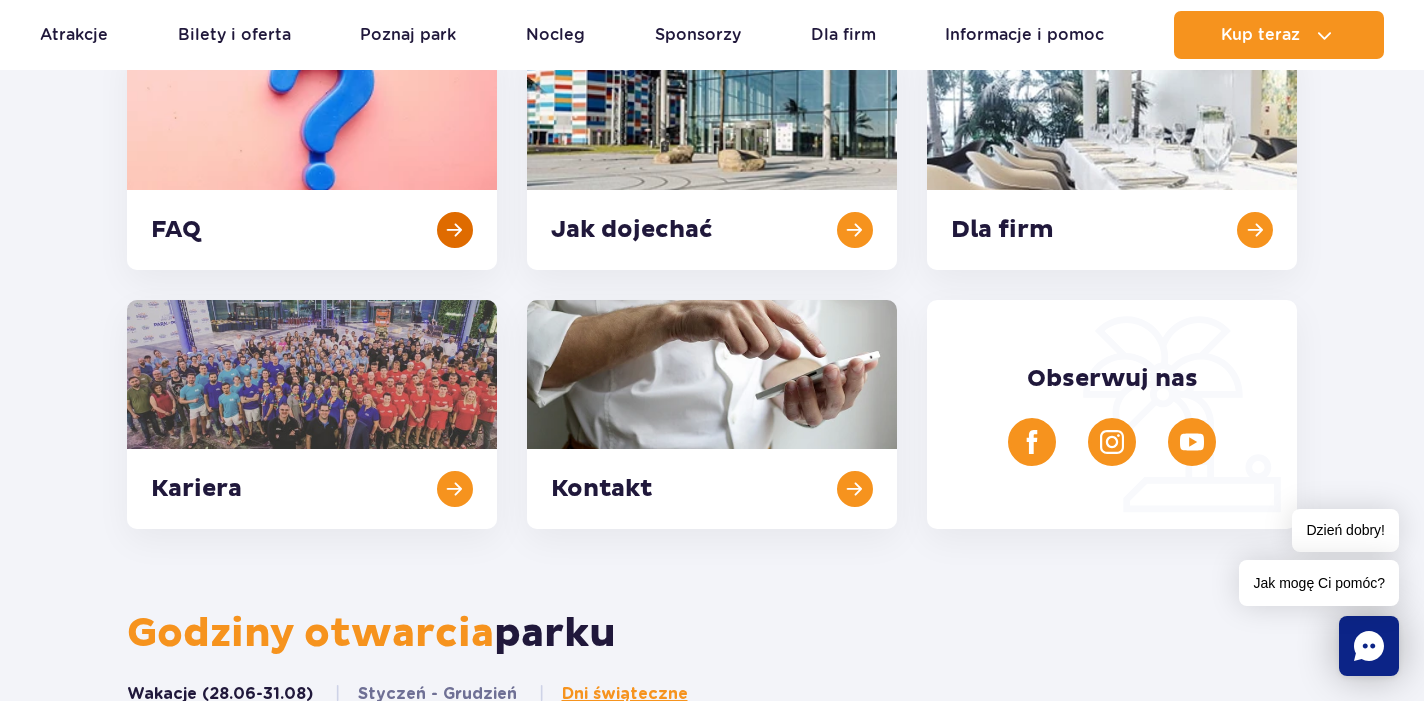 click at bounding box center (312, 155) 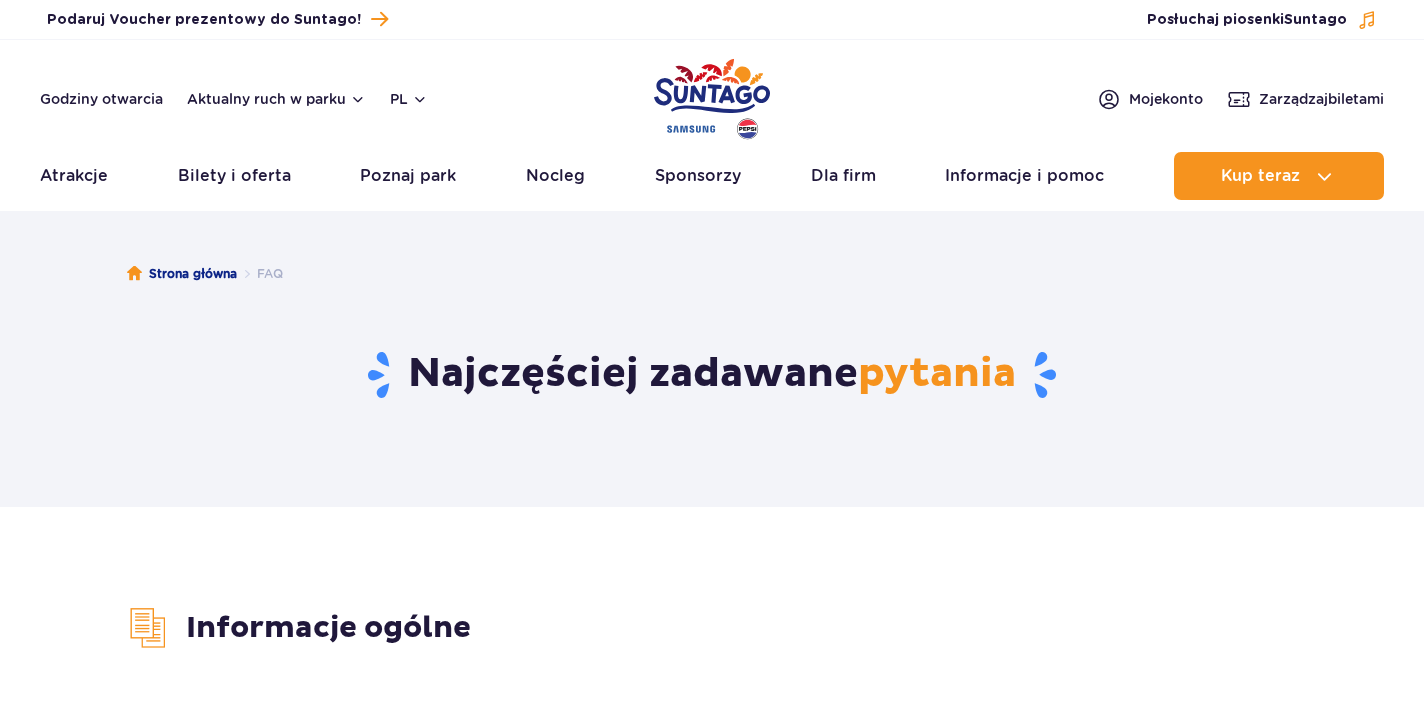 scroll, scrollTop: 0, scrollLeft: 0, axis: both 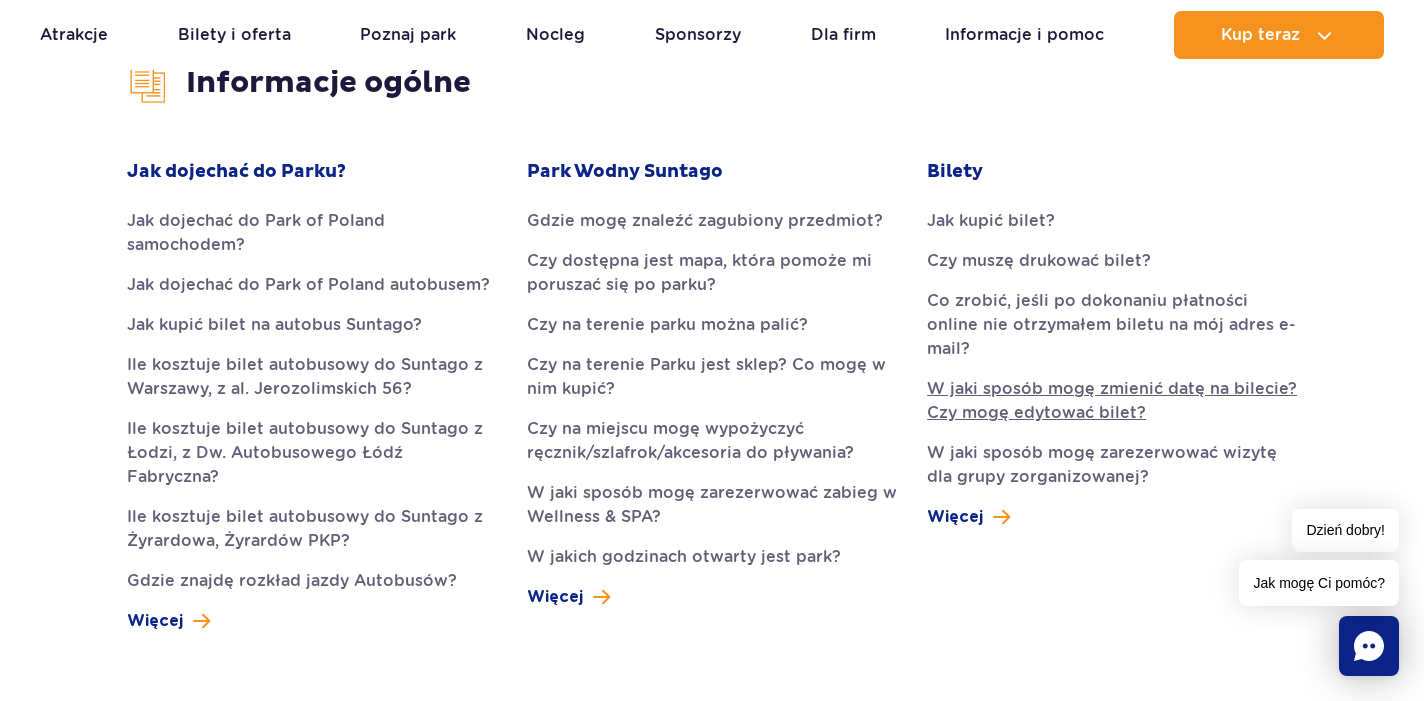 click on "W jaki sposób mogę zmienić datę na bilecie? Czy mogę edytować bilet?" at bounding box center (1112, 401) 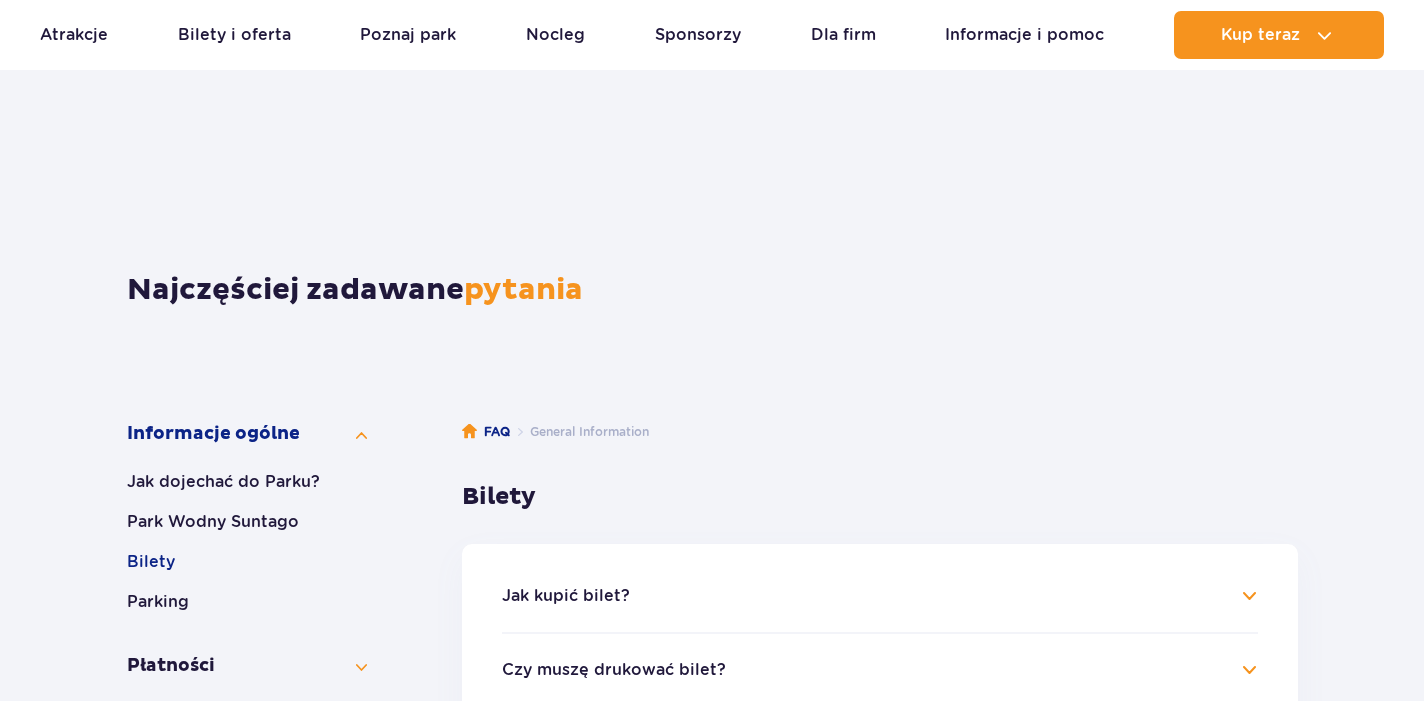 scroll, scrollTop: 618, scrollLeft: 0, axis: vertical 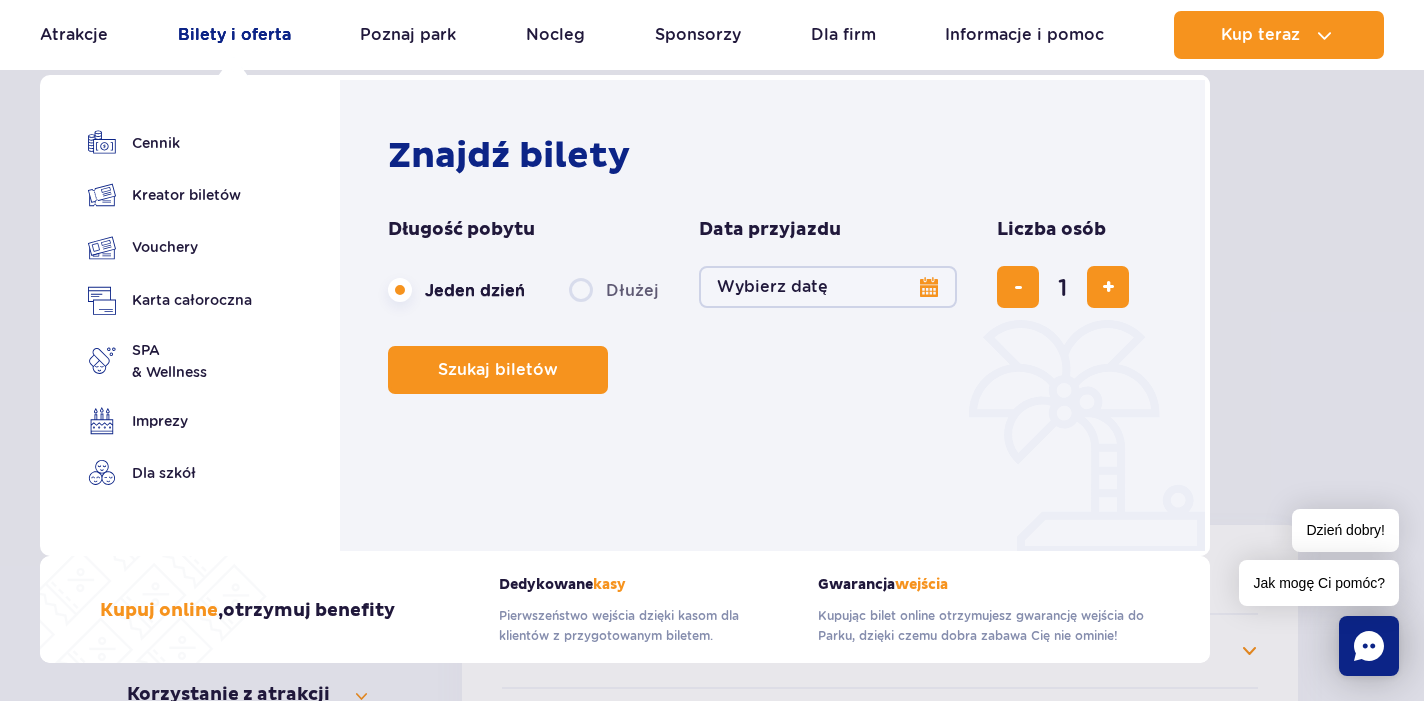 click on "Bilety i oferta" at bounding box center [234, 35] 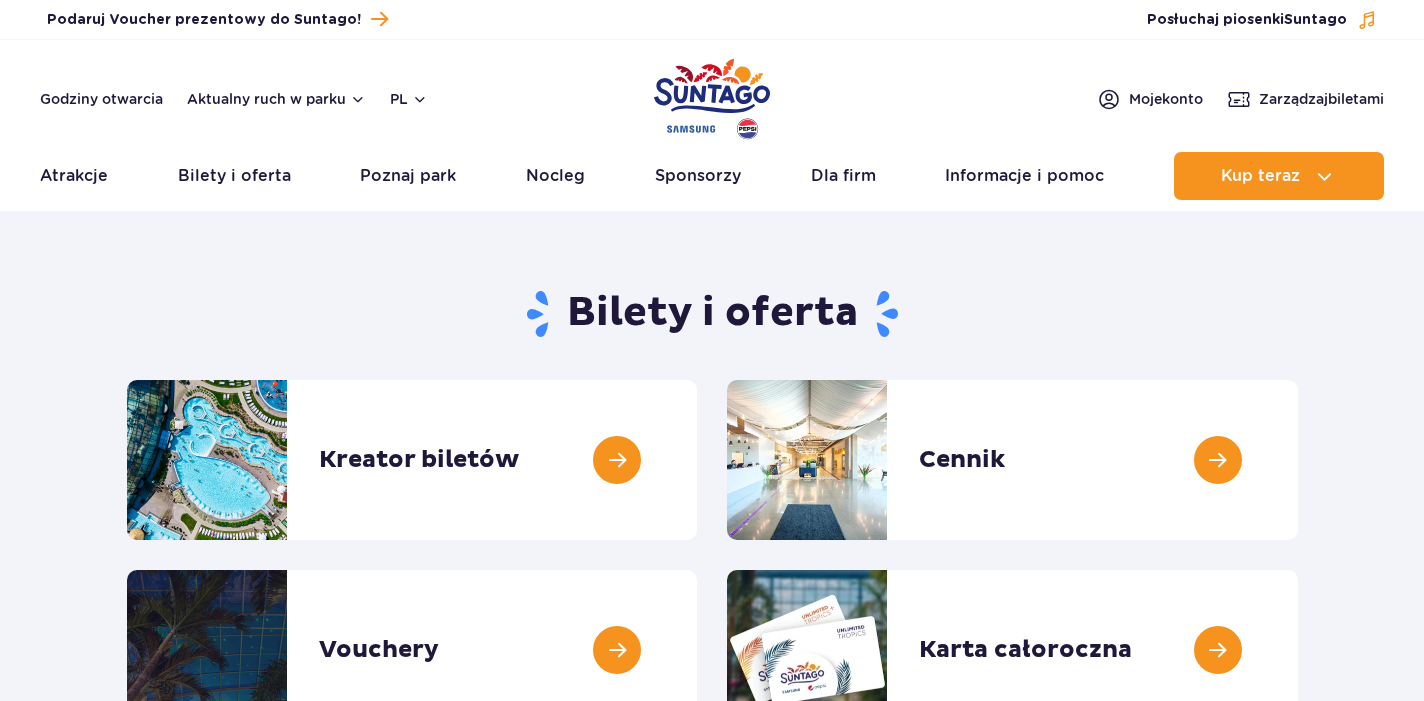 scroll, scrollTop: 0, scrollLeft: 0, axis: both 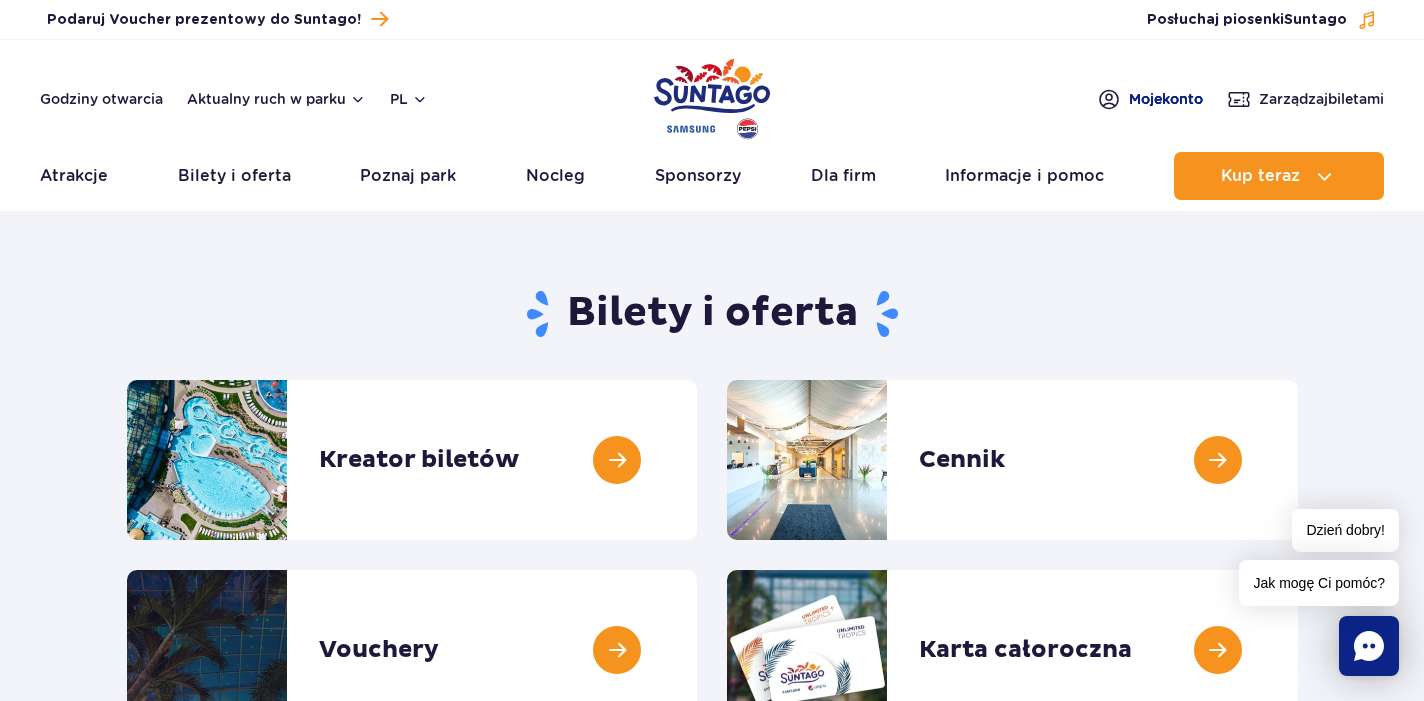 click on "Moje  konto" at bounding box center (1166, 99) 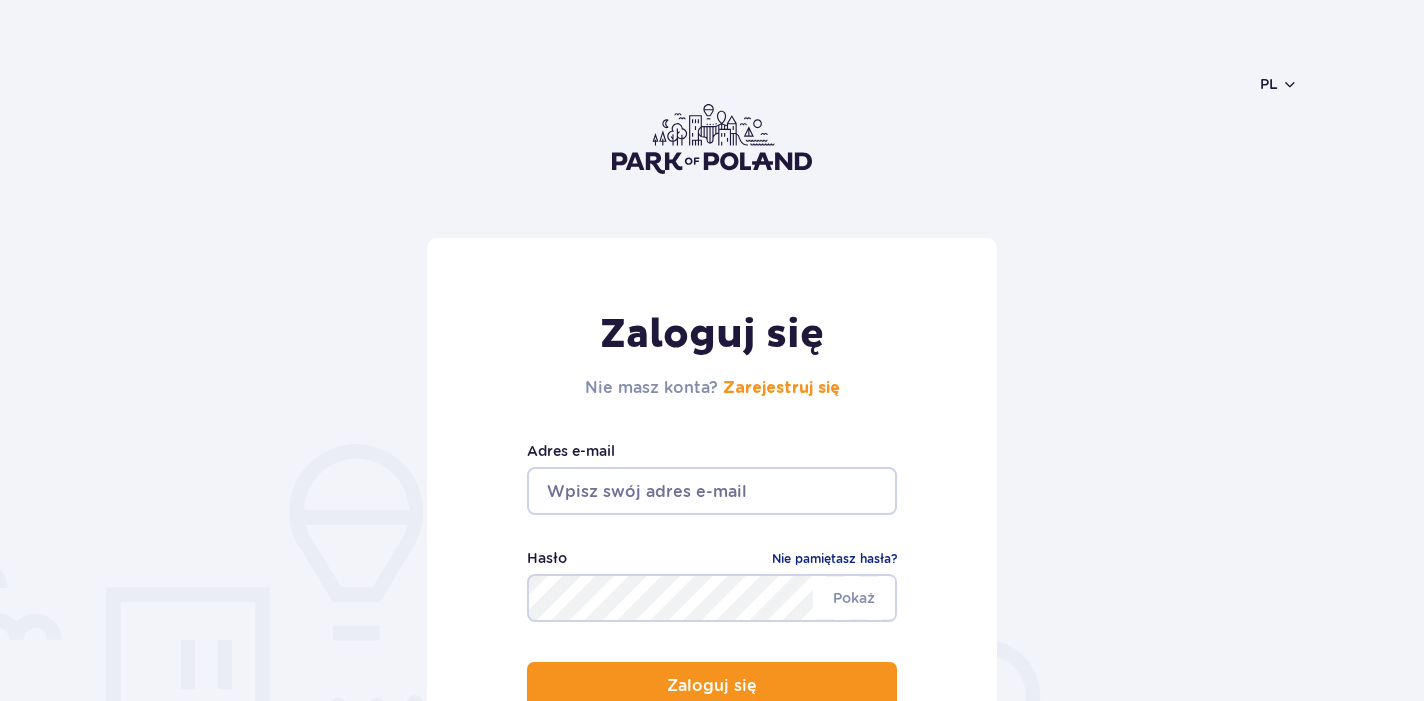 scroll, scrollTop: 0, scrollLeft: 0, axis: both 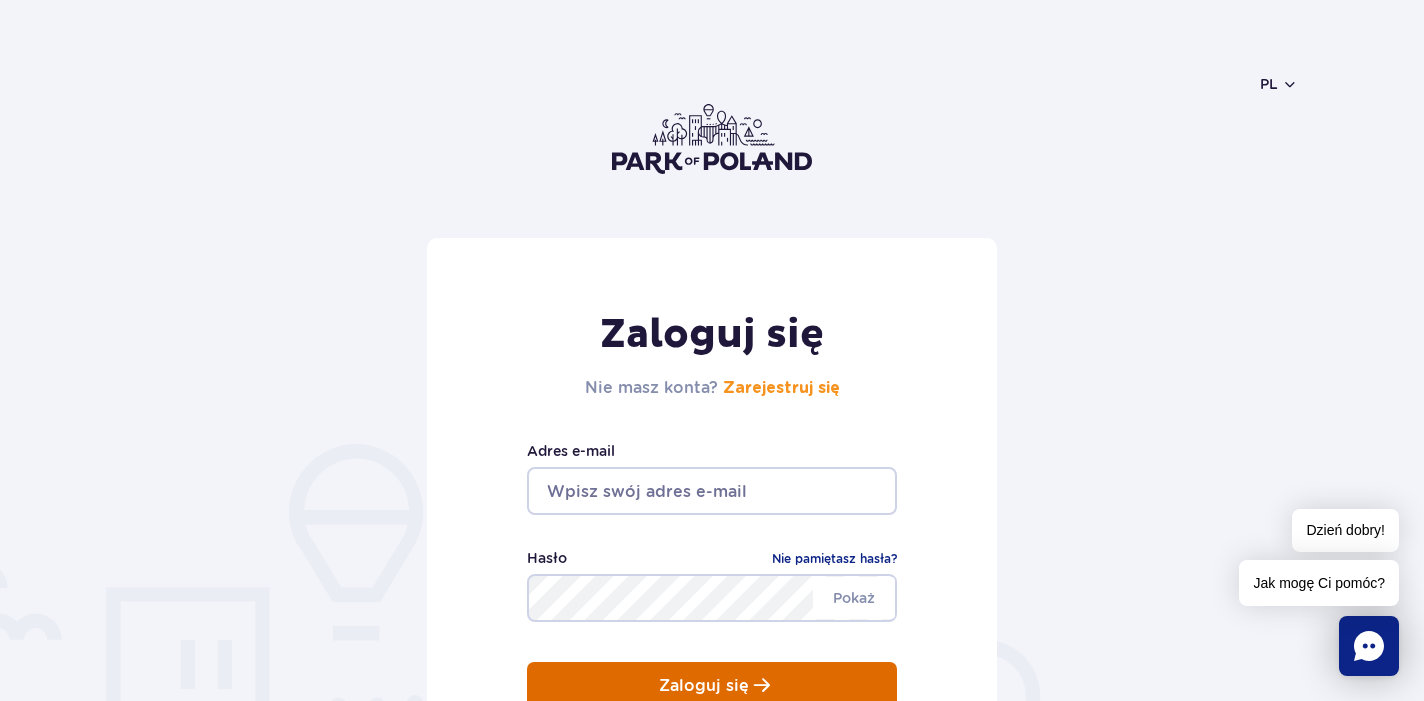 type on "[EMAIL]" 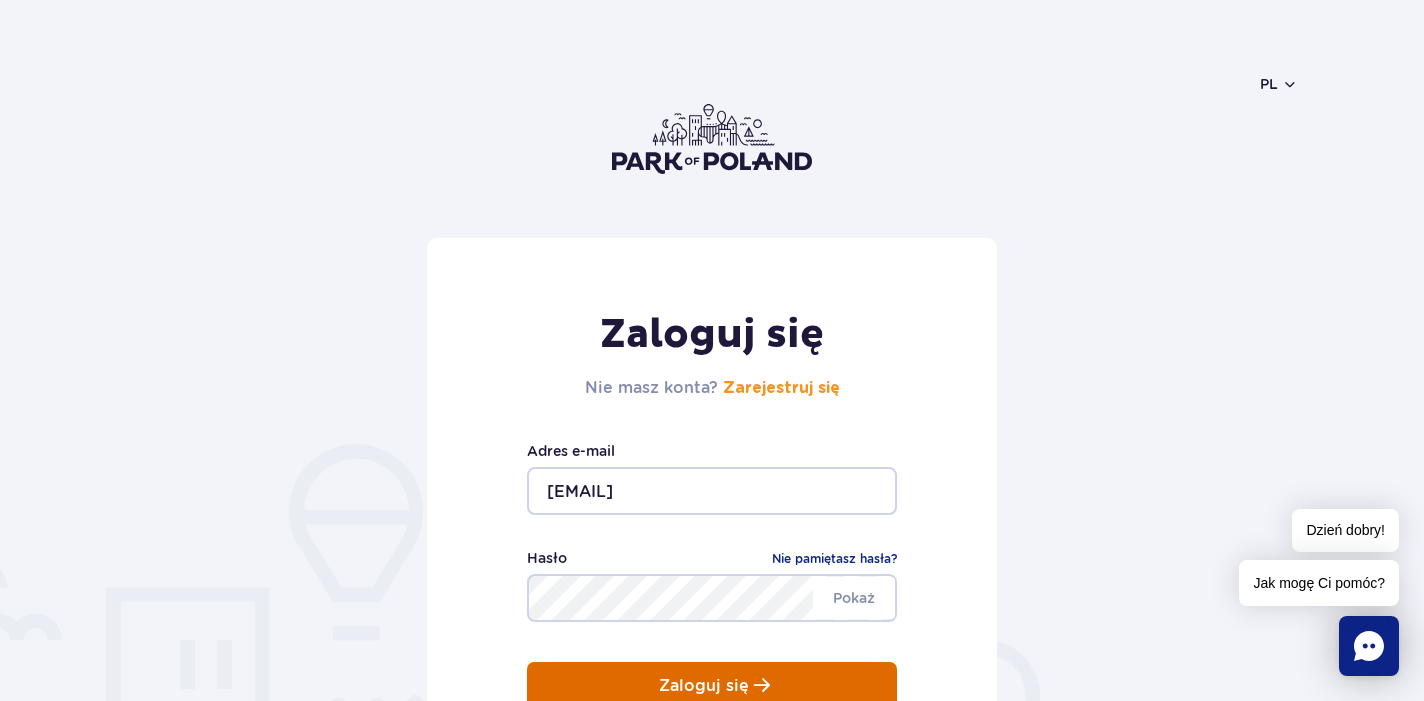 click on "Zaloguj się" at bounding box center (704, 686) 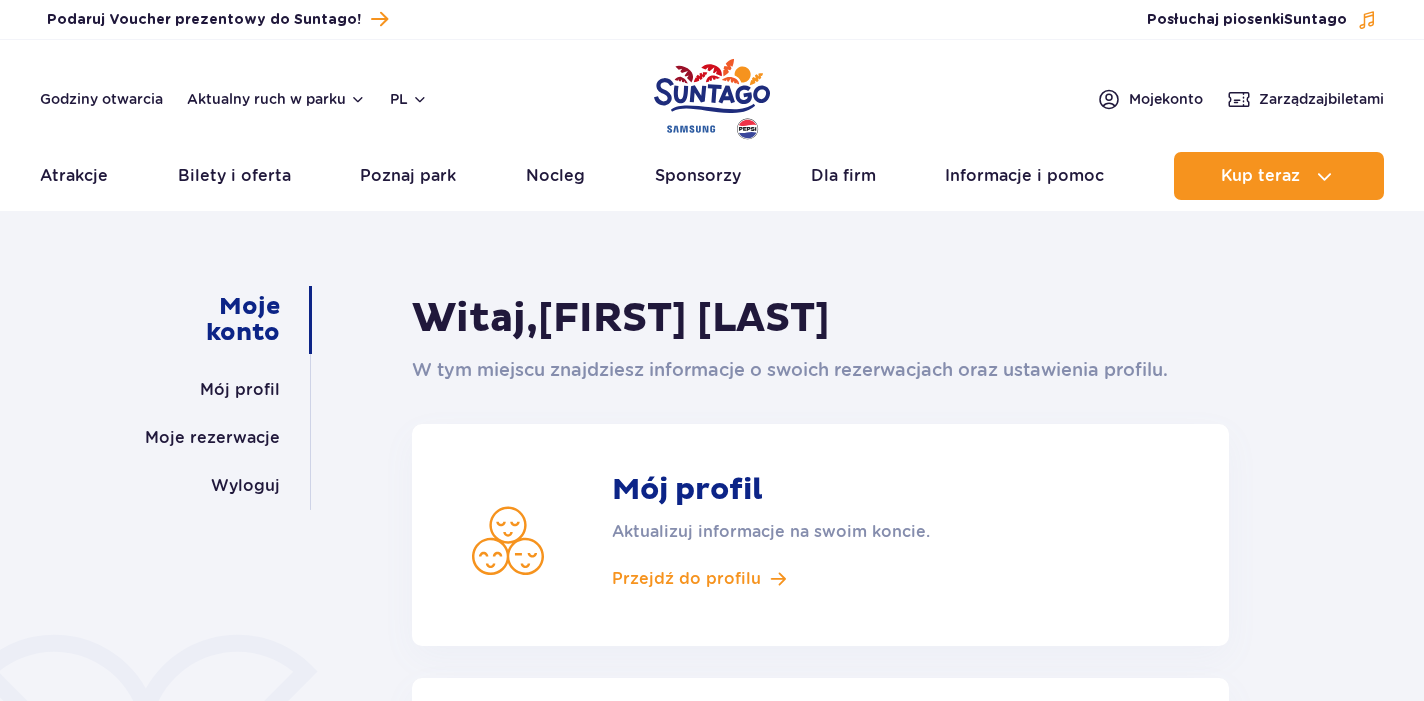 scroll, scrollTop: 0, scrollLeft: 0, axis: both 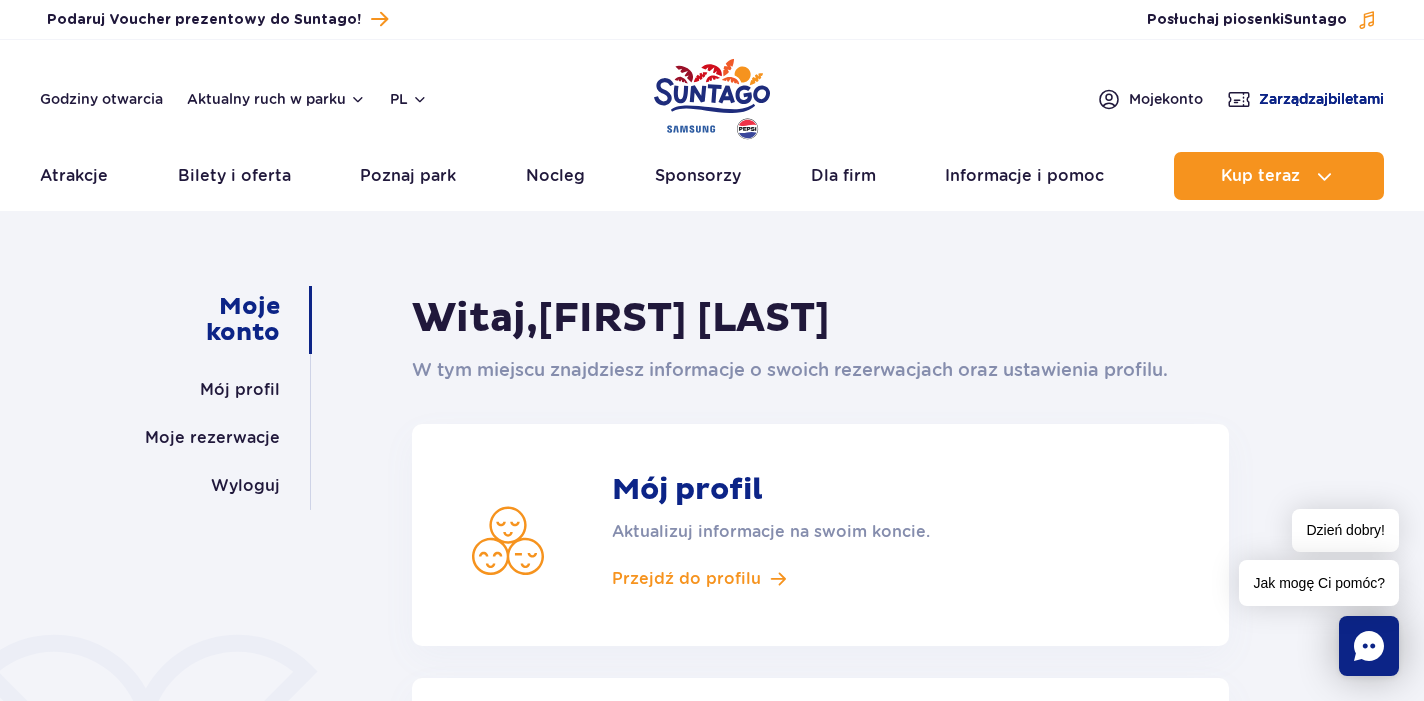 click on "Zarządzaj  biletami" at bounding box center (1321, 99) 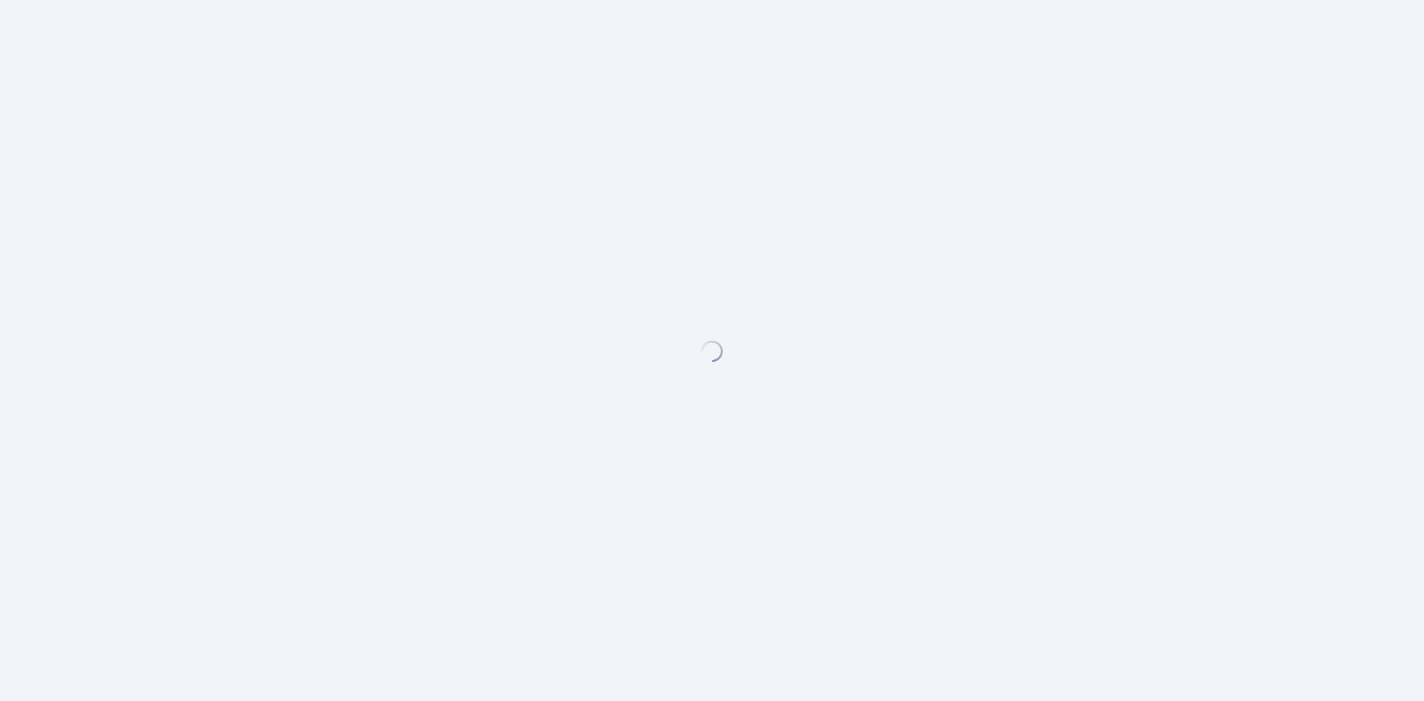 scroll, scrollTop: 0, scrollLeft: 0, axis: both 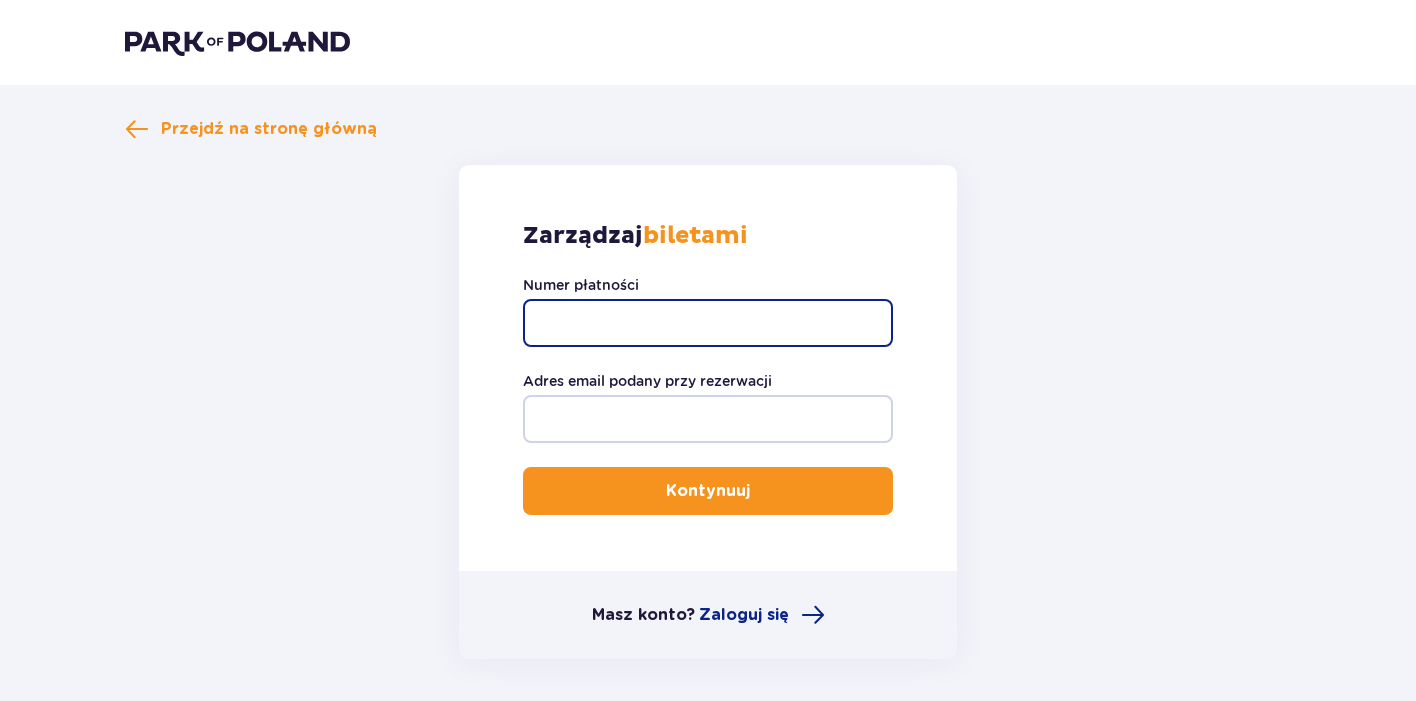 click on "Numer płatności" at bounding box center (708, 323) 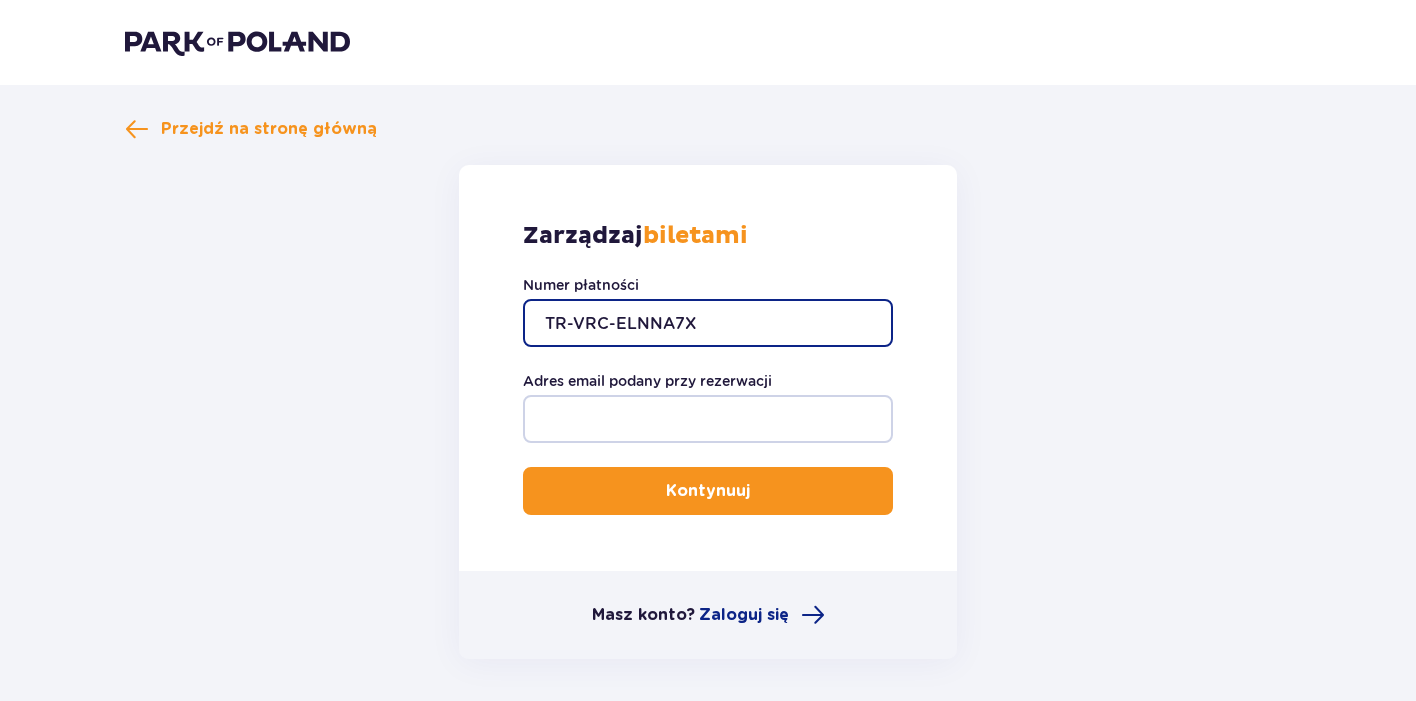 type on "TR-VRC-ELNNA7X" 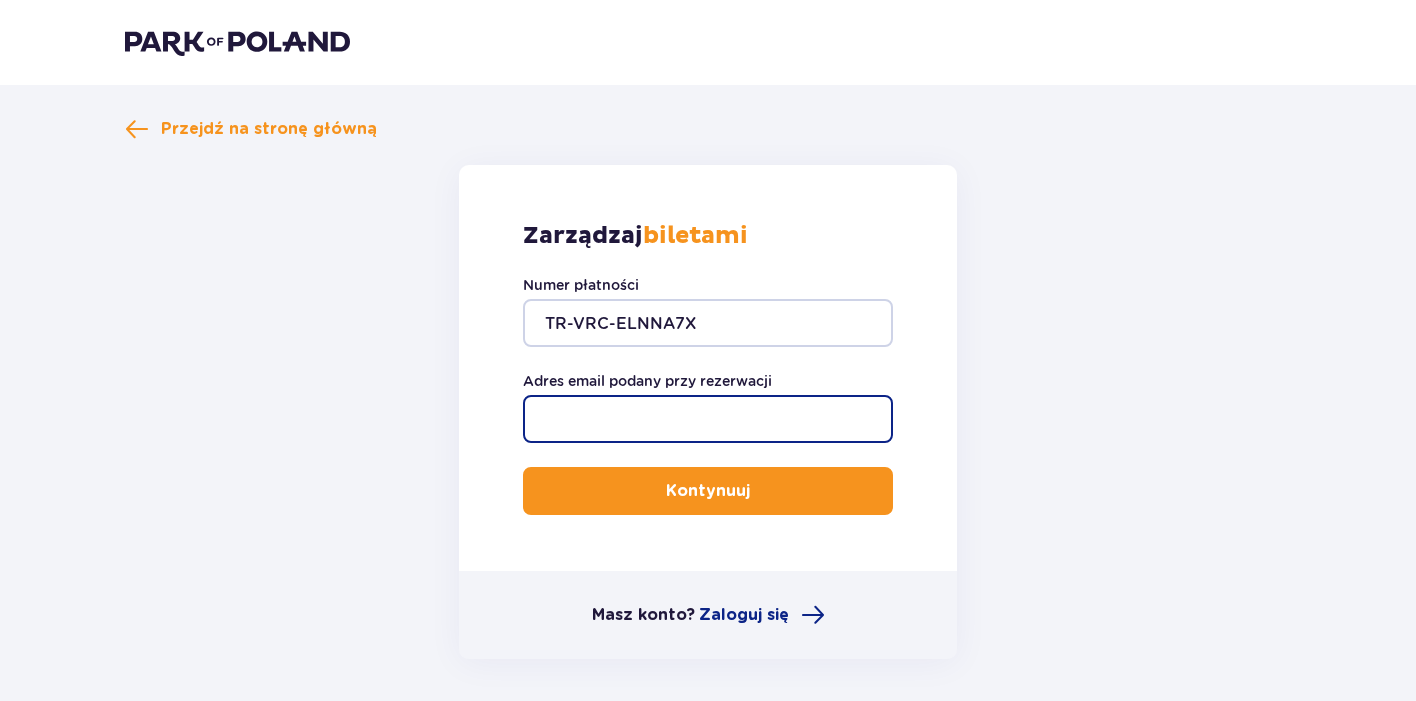 click on "Adres email podany przy rezerwacji" at bounding box center [708, 419] 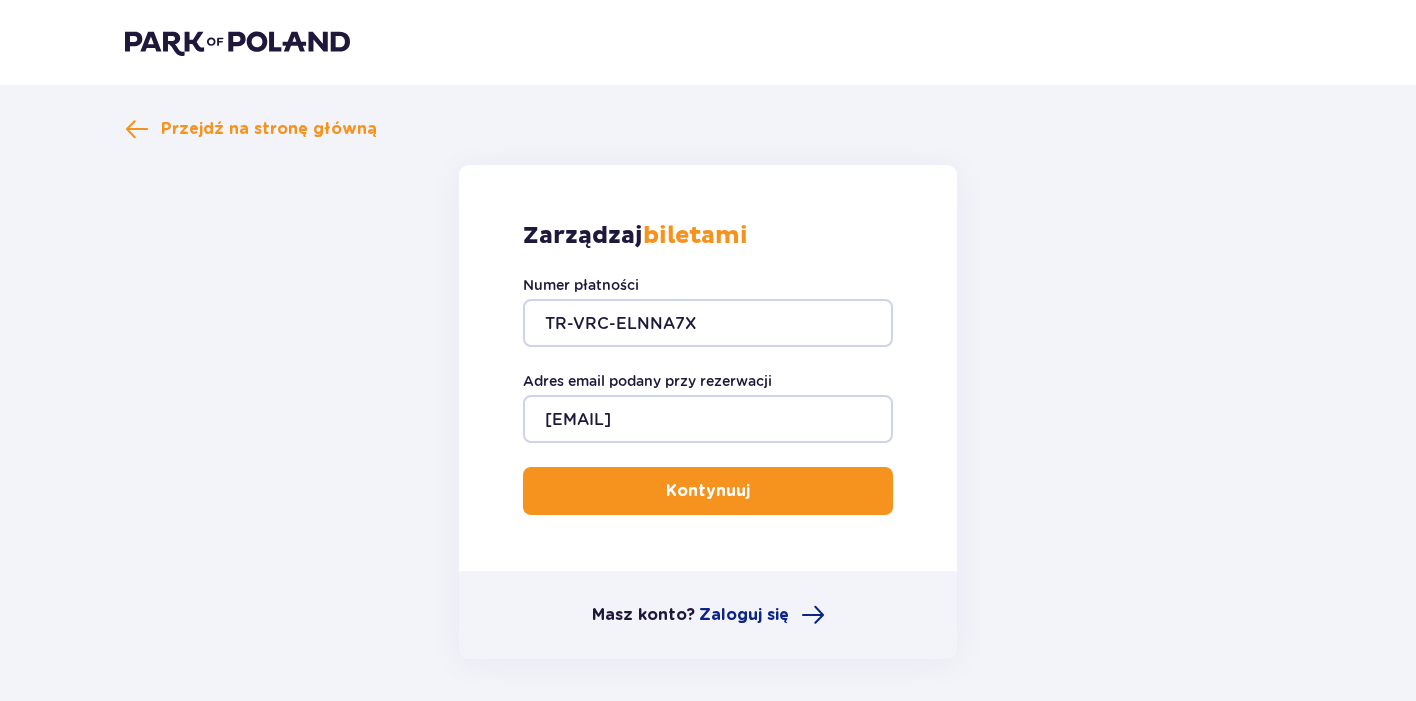 click on "Kontynuuj" at bounding box center (708, 491) 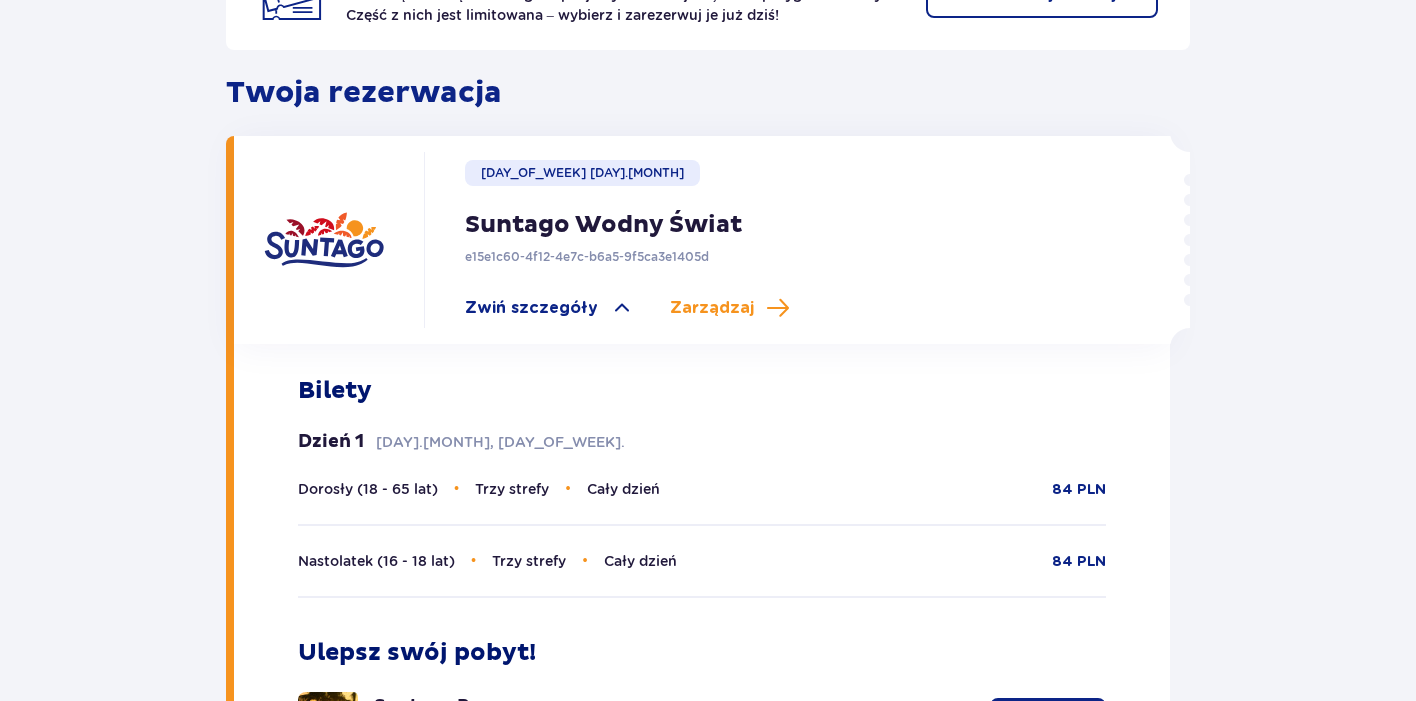 scroll, scrollTop: 470, scrollLeft: 0, axis: vertical 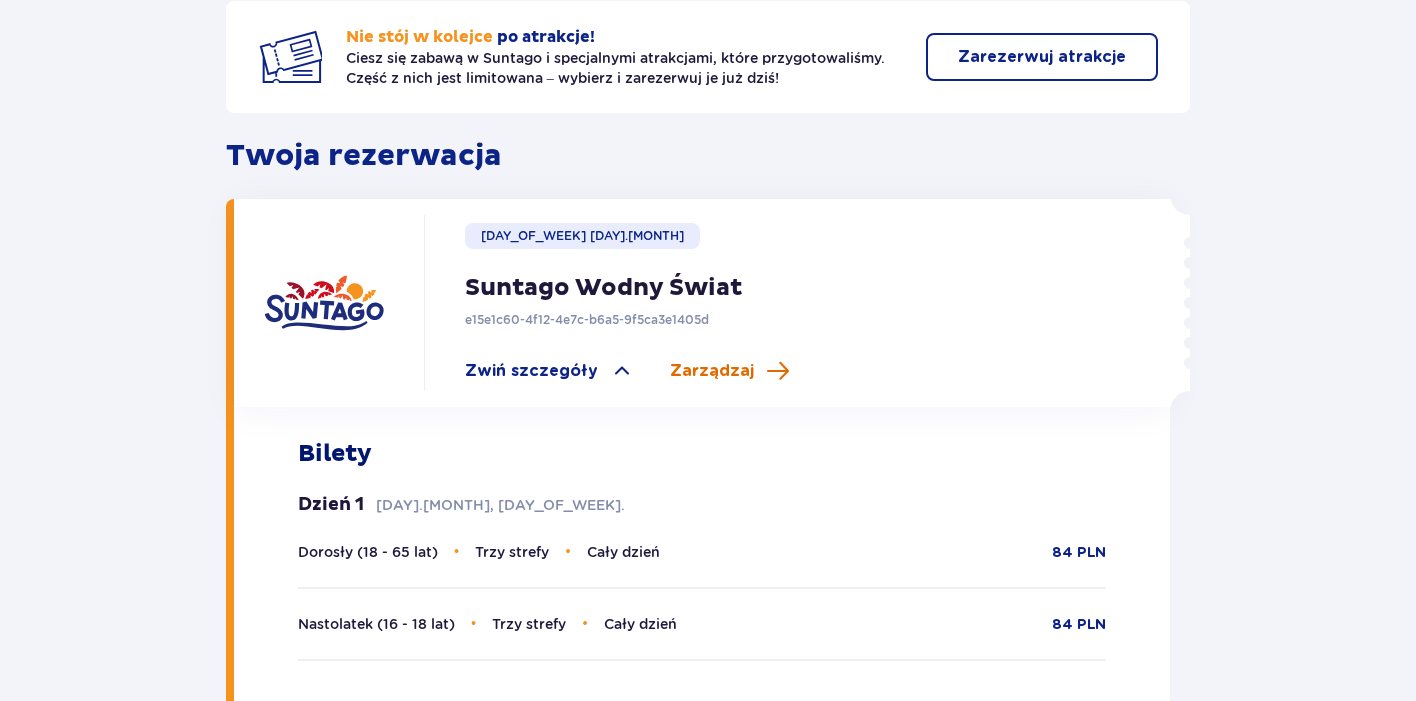 click on "Zarządzaj" at bounding box center (712, 371) 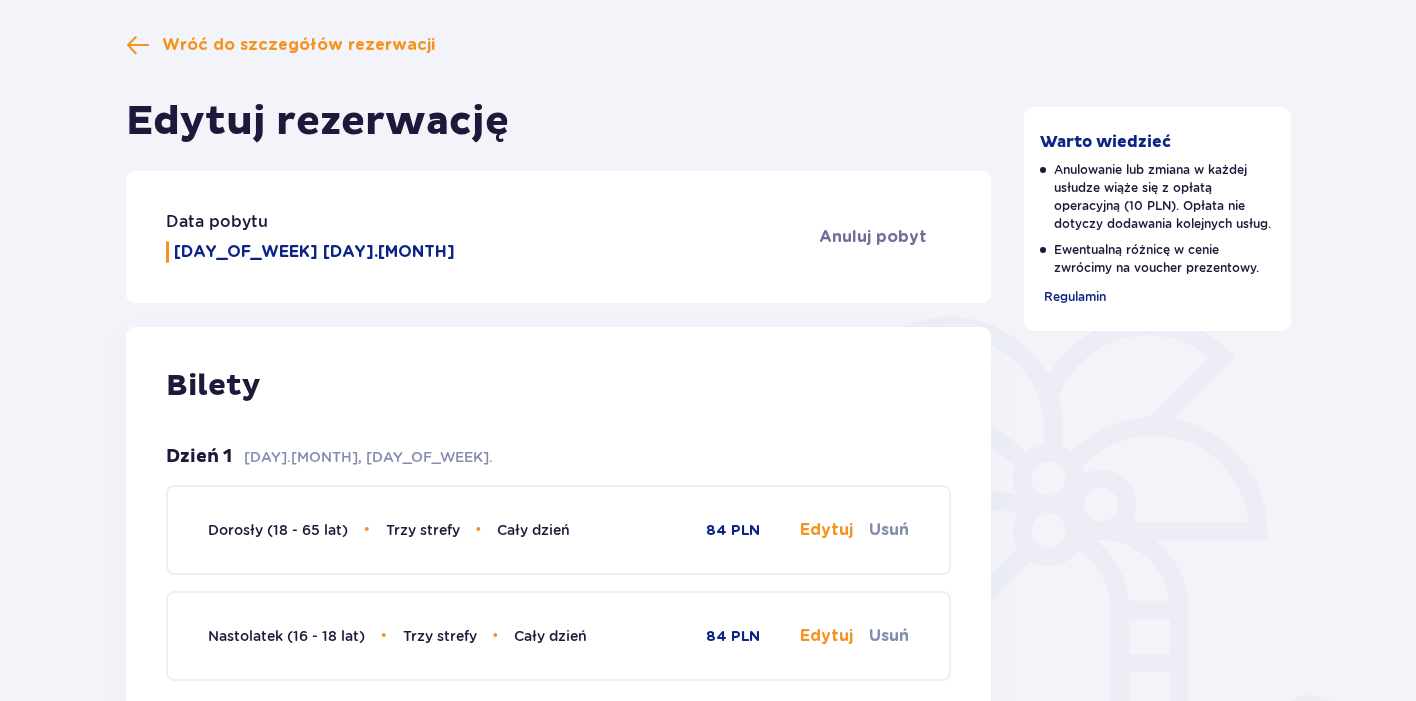 scroll, scrollTop: 232, scrollLeft: 0, axis: vertical 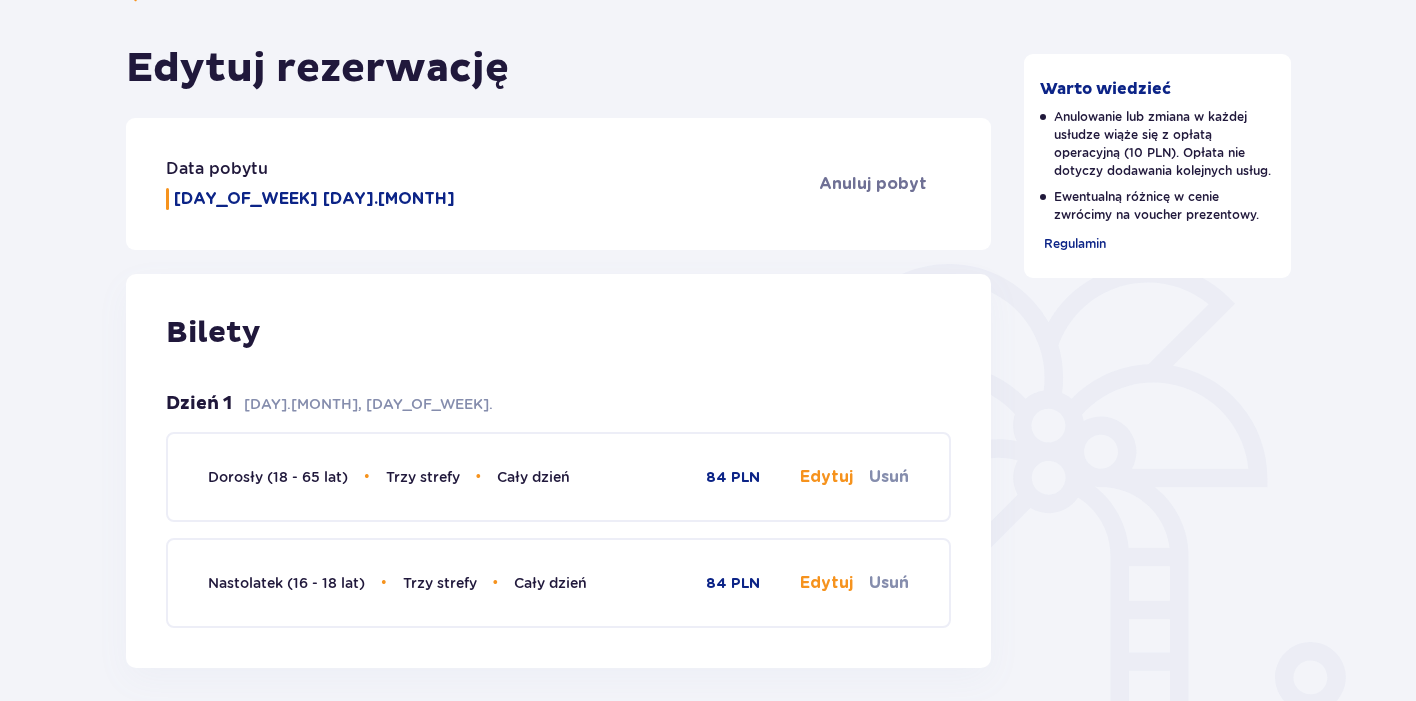 click on "Edytuj" at bounding box center (826, 477) 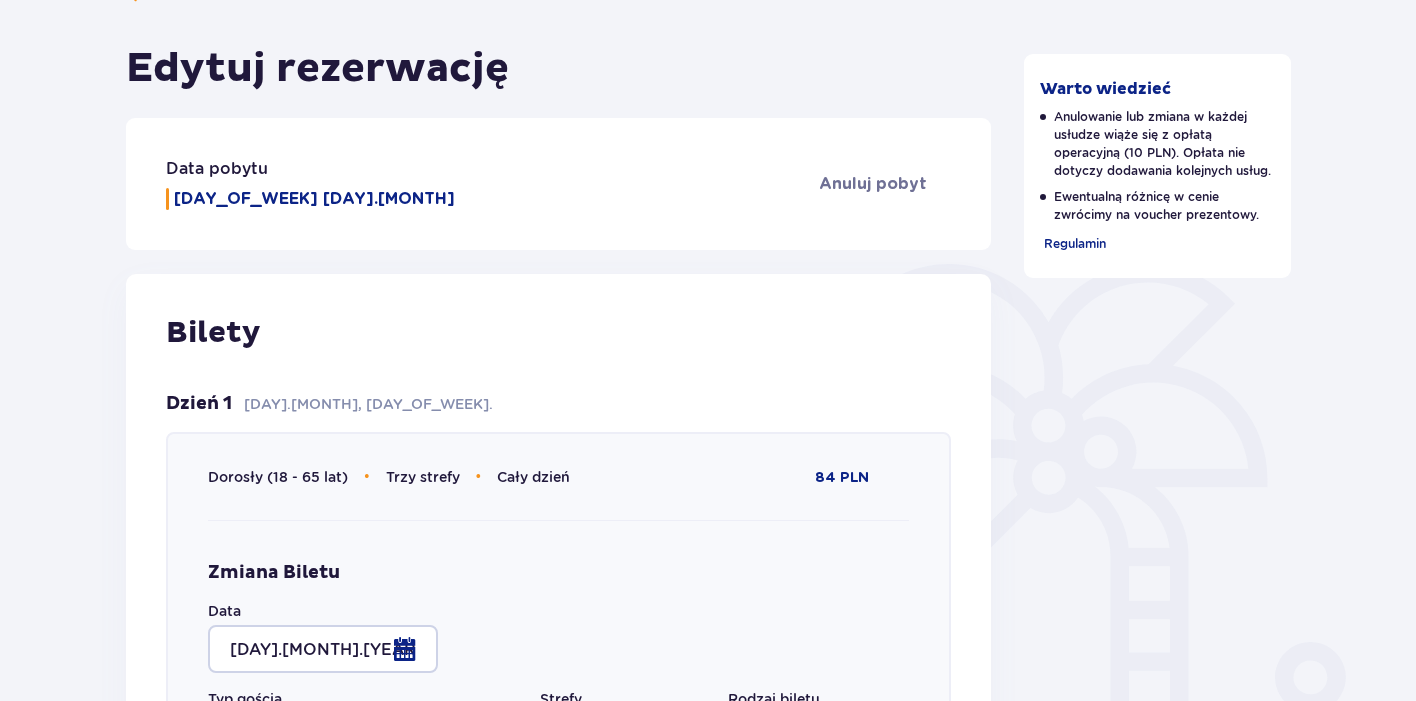 type on "Cały dzień" 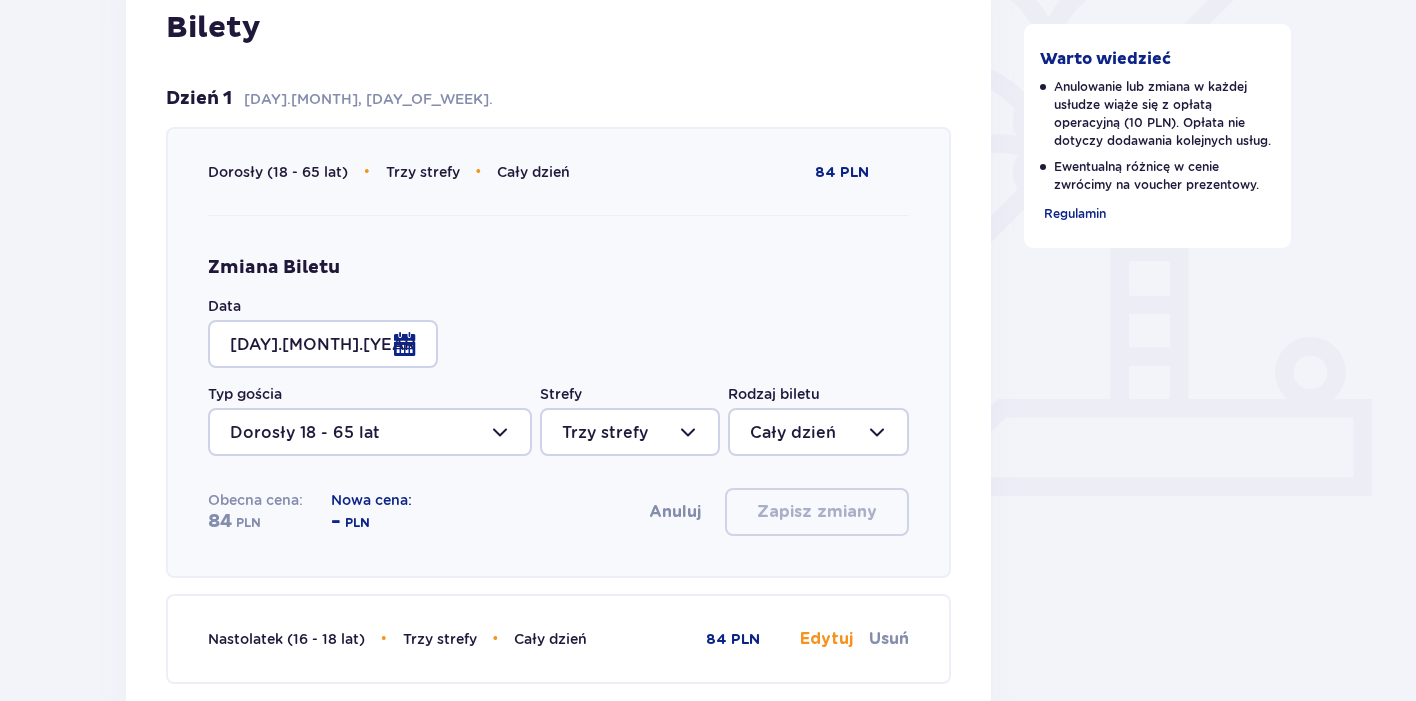 scroll, scrollTop: 538, scrollLeft: 0, axis: vertical 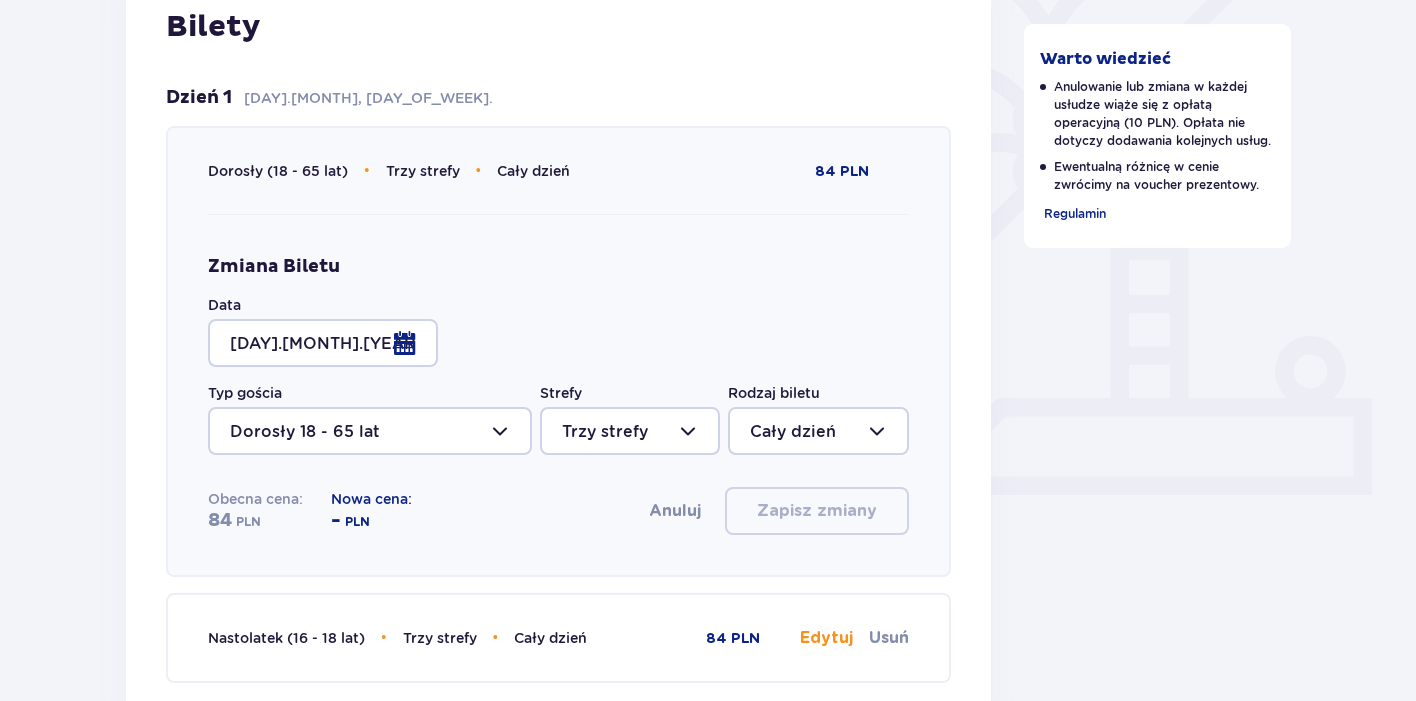 click at bounding box center (323, 343) 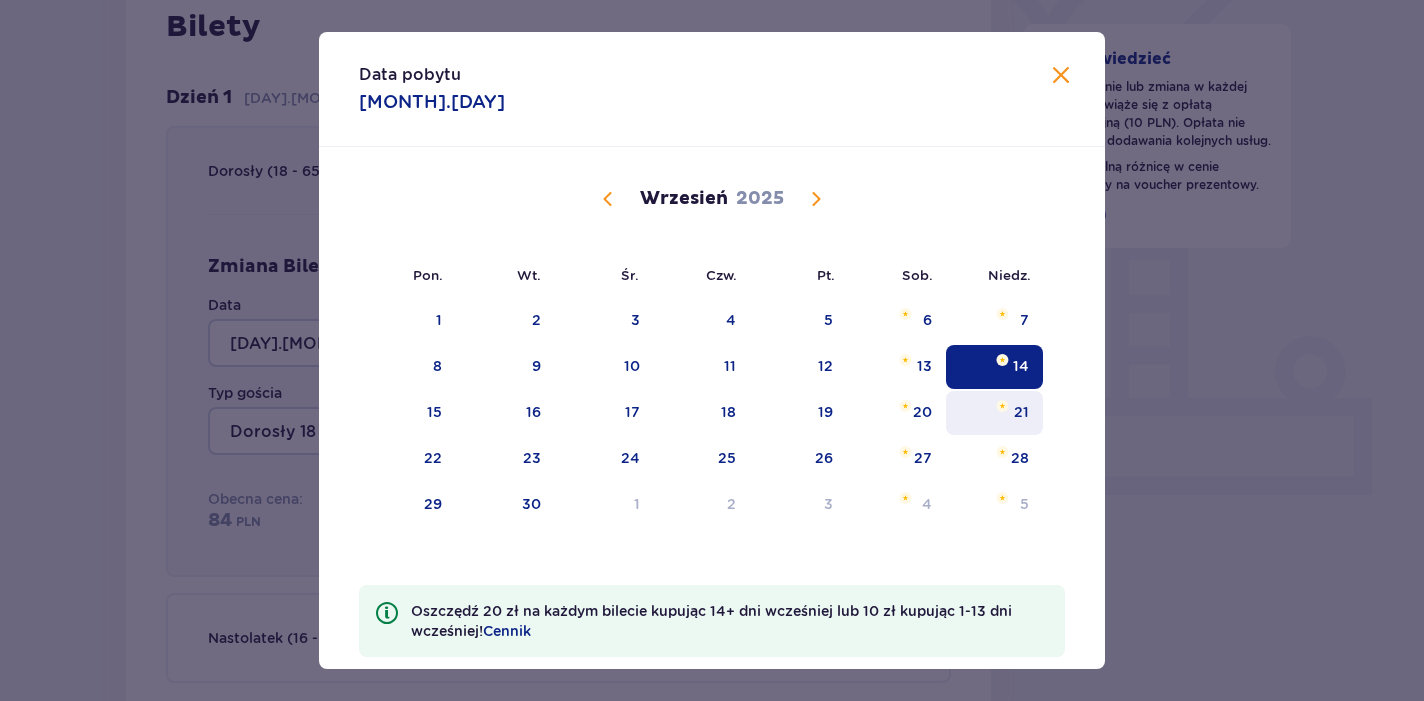 click on "21" at bounding box center [1021, 412] 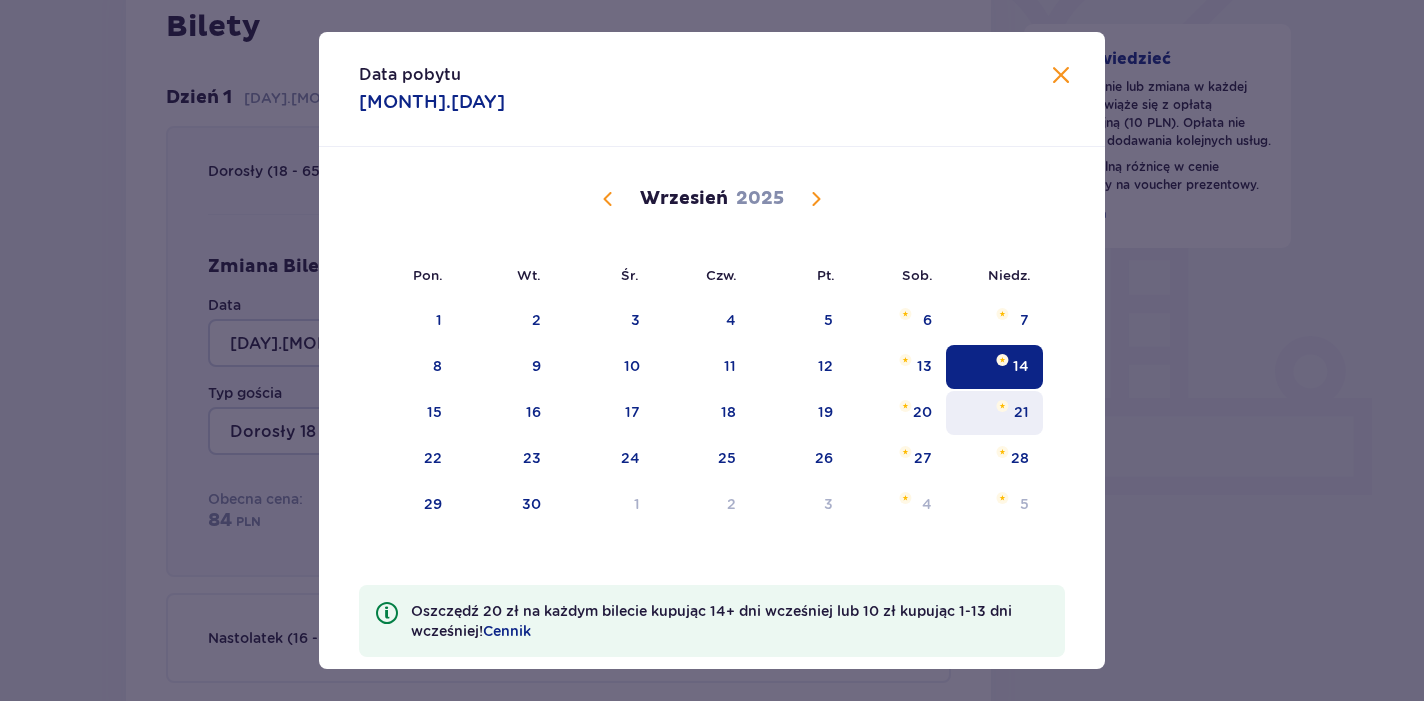 type on "21.09.25" 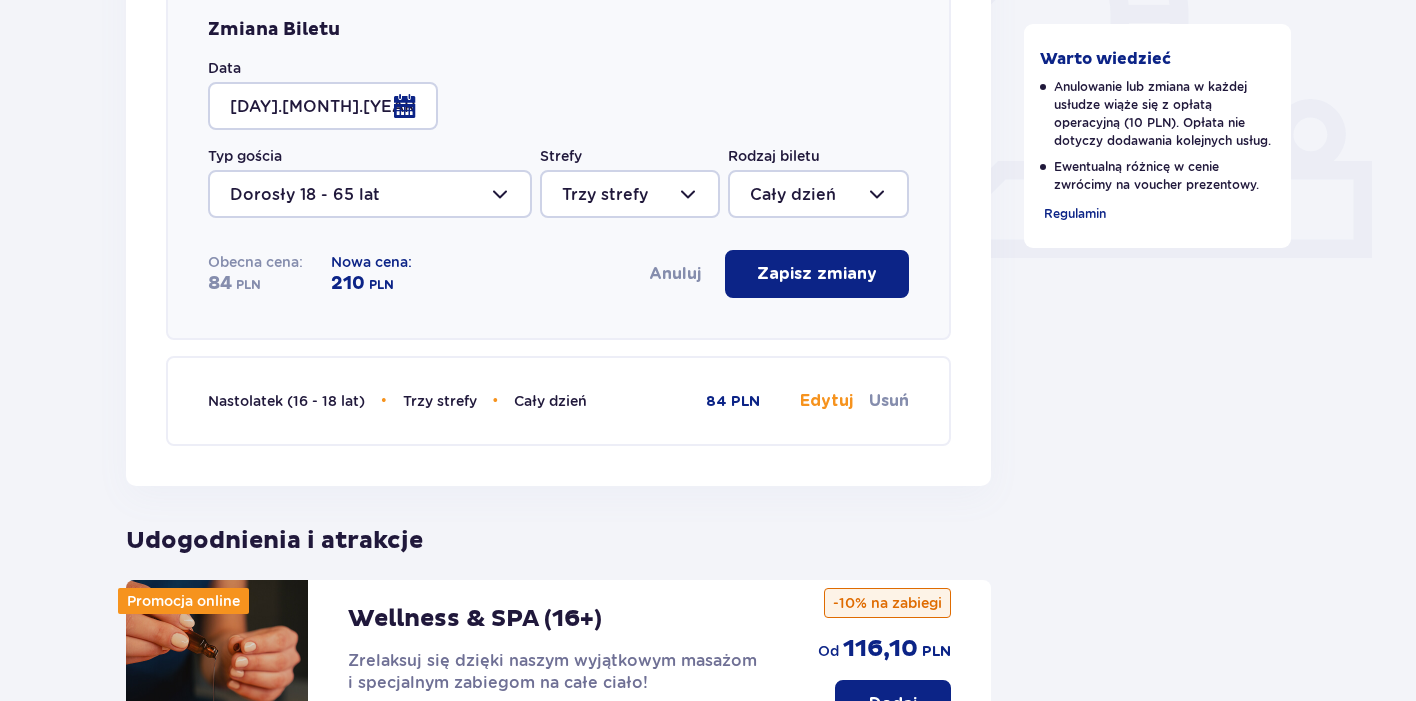 scroll, scrollTop: 776, scrollLeft: 0, axis: vertical 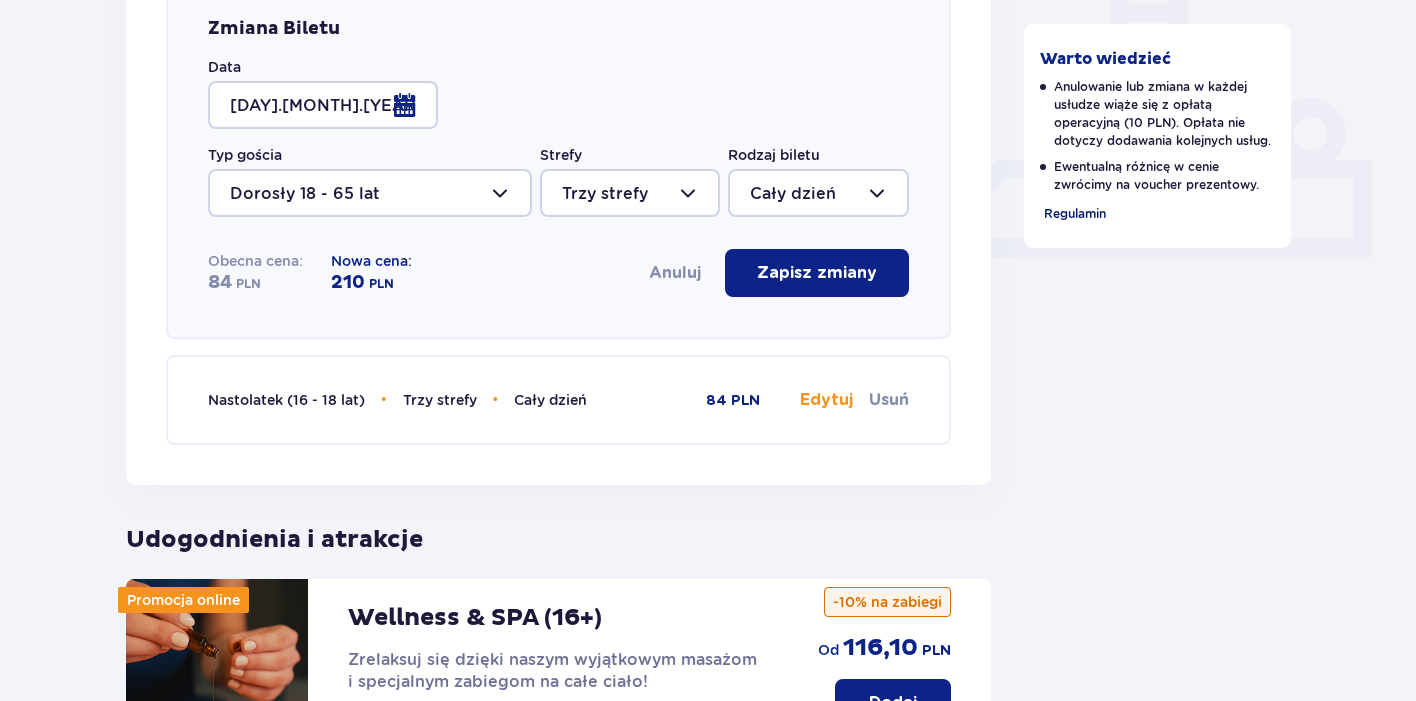 click on "Regulamin" at bounding box center (1075, 213) 